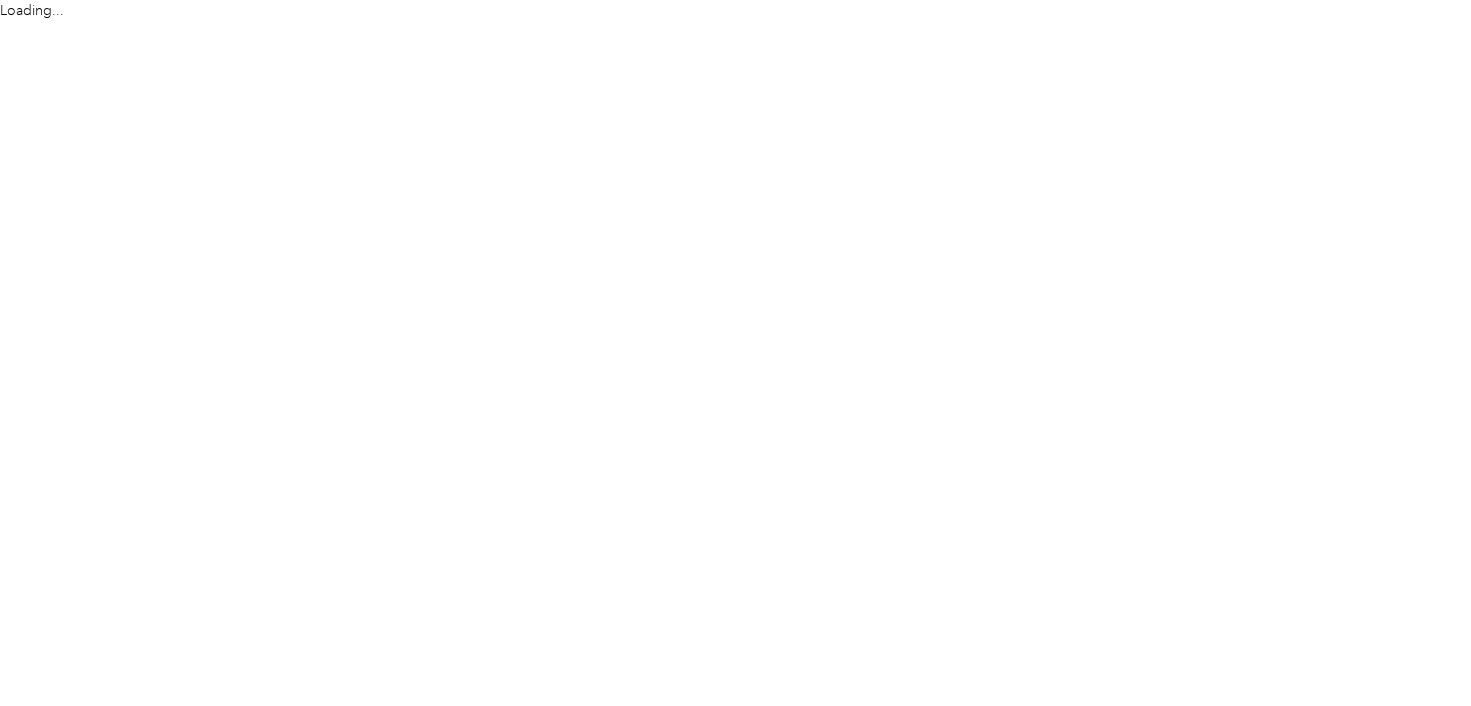 scroll, scrollTop: 0, scrollLeft: 0, axis: both 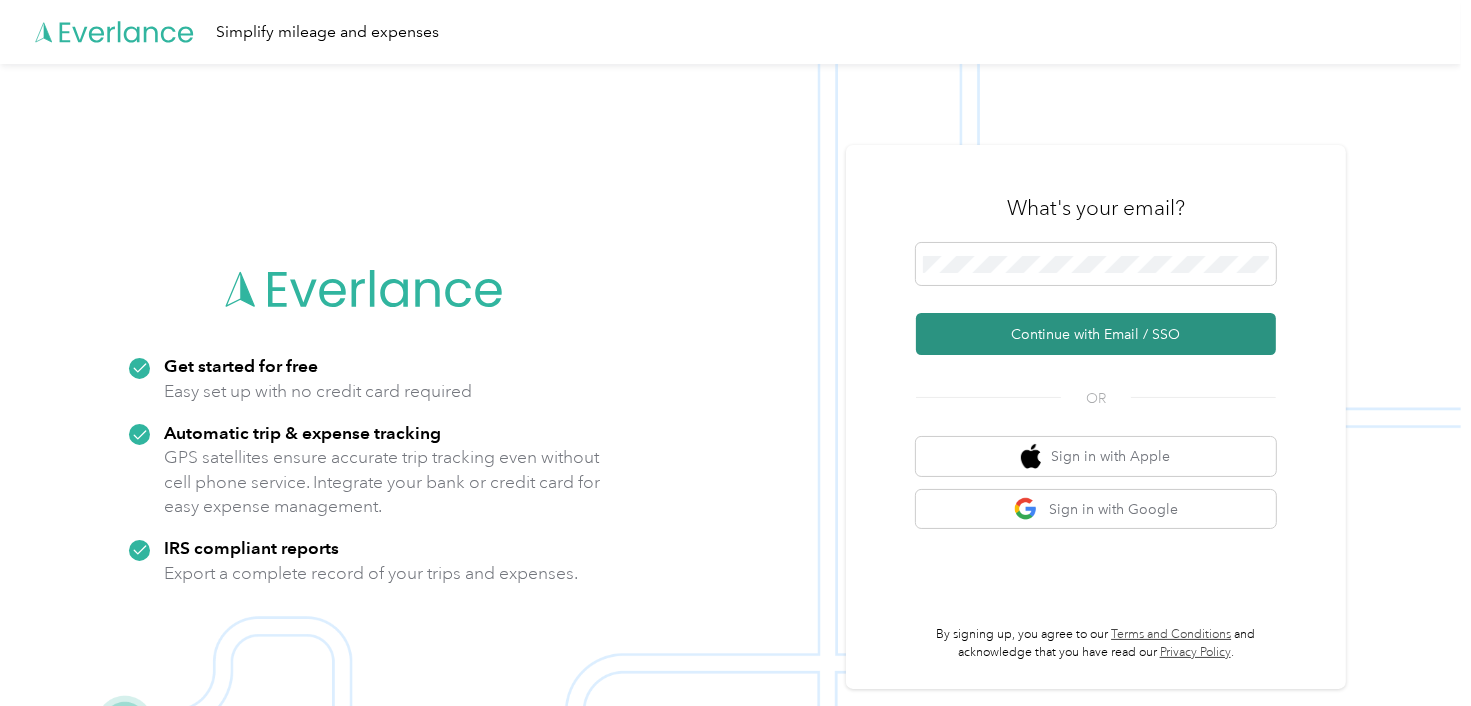 click on "Continue with Email / SSO" at bounding box center (1096, 334) 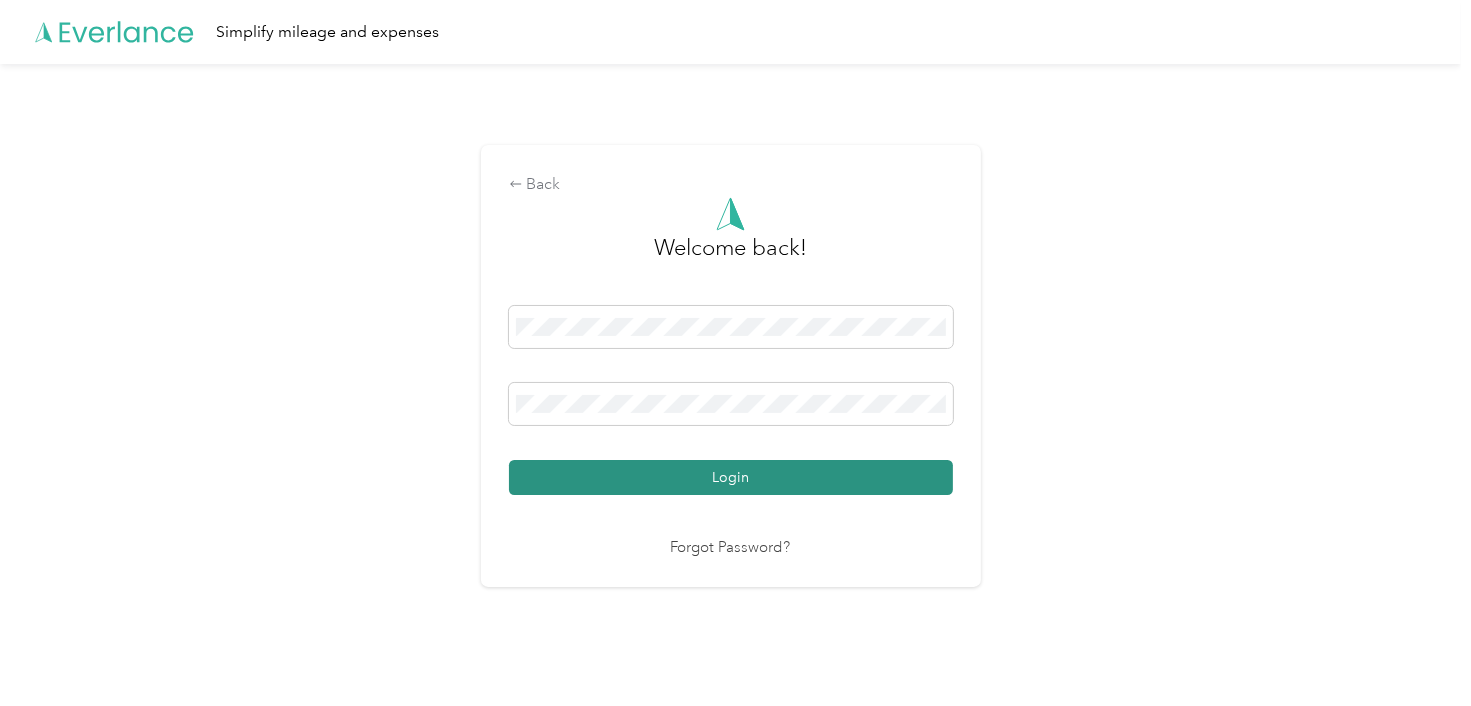 click on "Login" at bounding box center (731, 477) 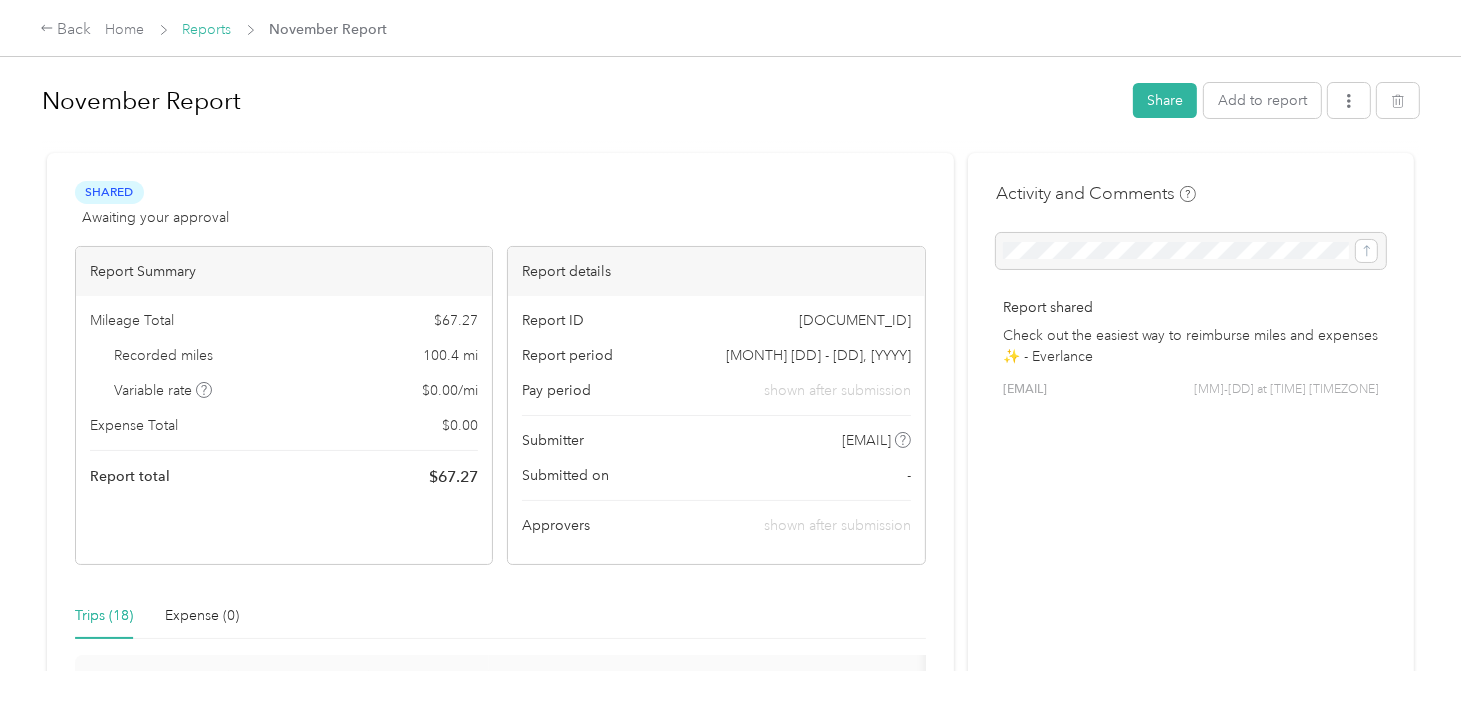 click on "Reports" at bounding box center [207, 29] 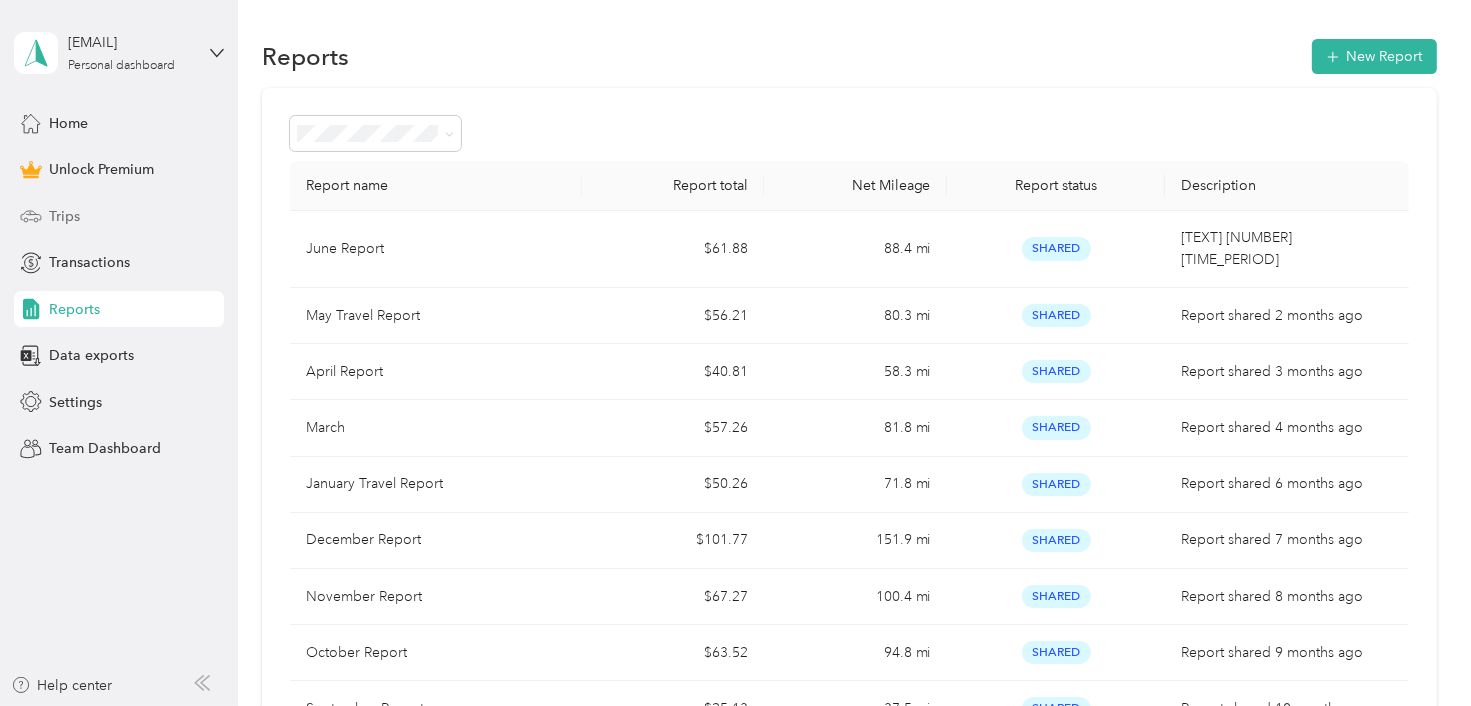 click on "Trips" at bounding box center (64, 216) 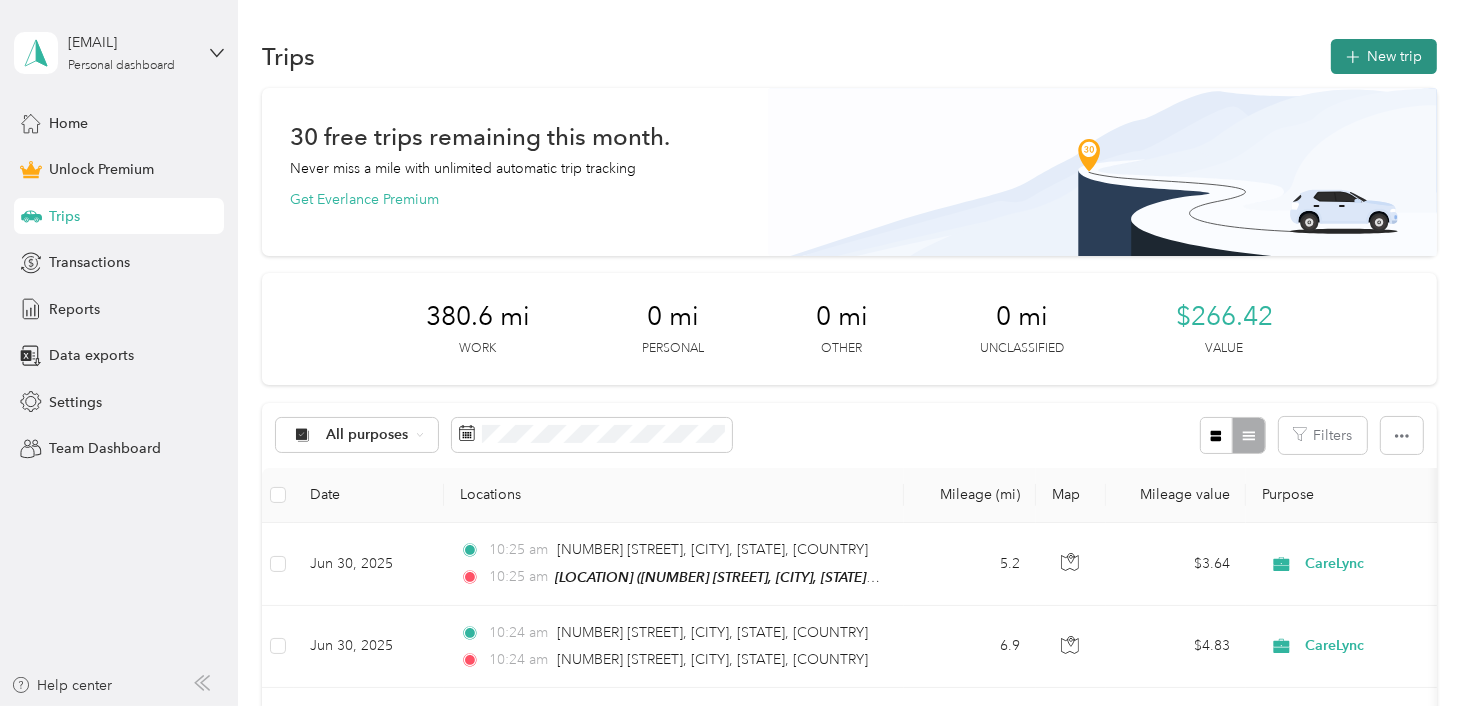 click on "New trip" at bounding box center [1384, 56] 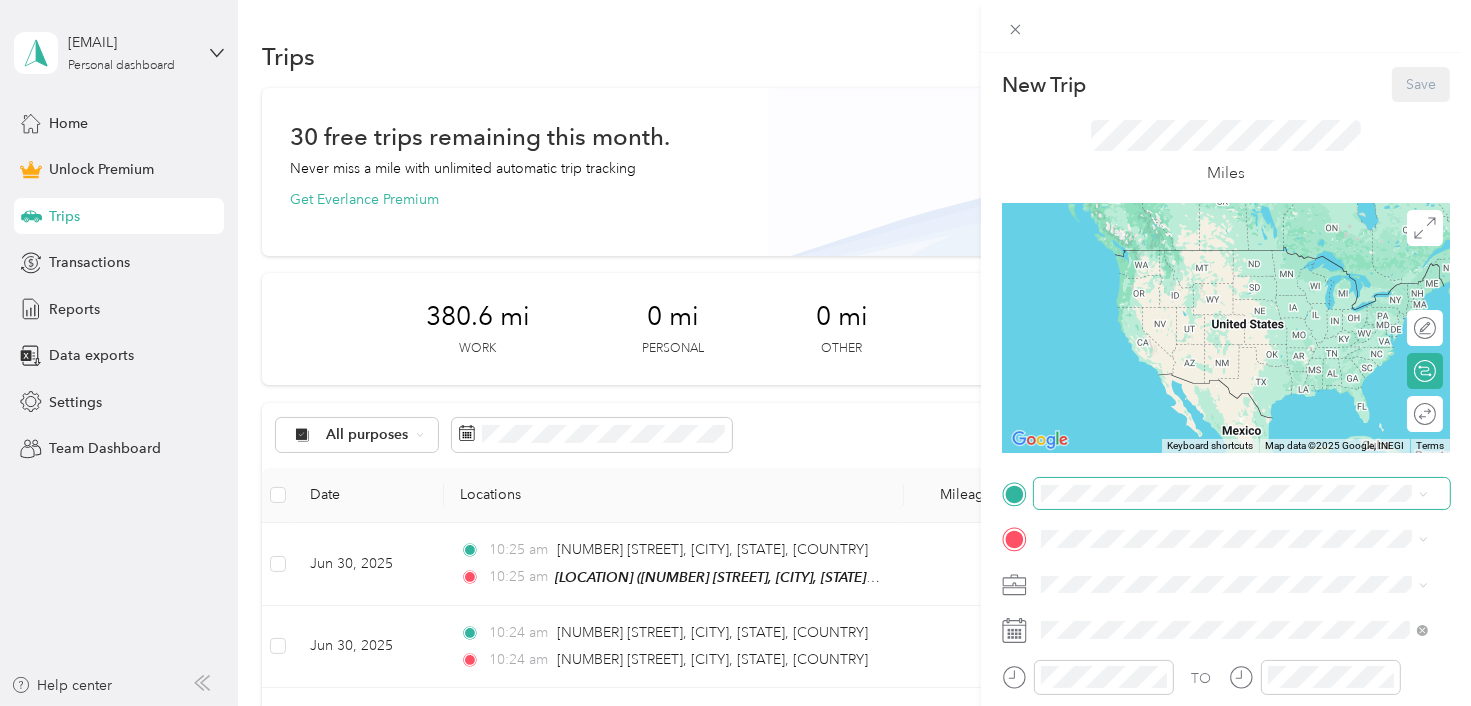 click at bounding box center (1242, 494) 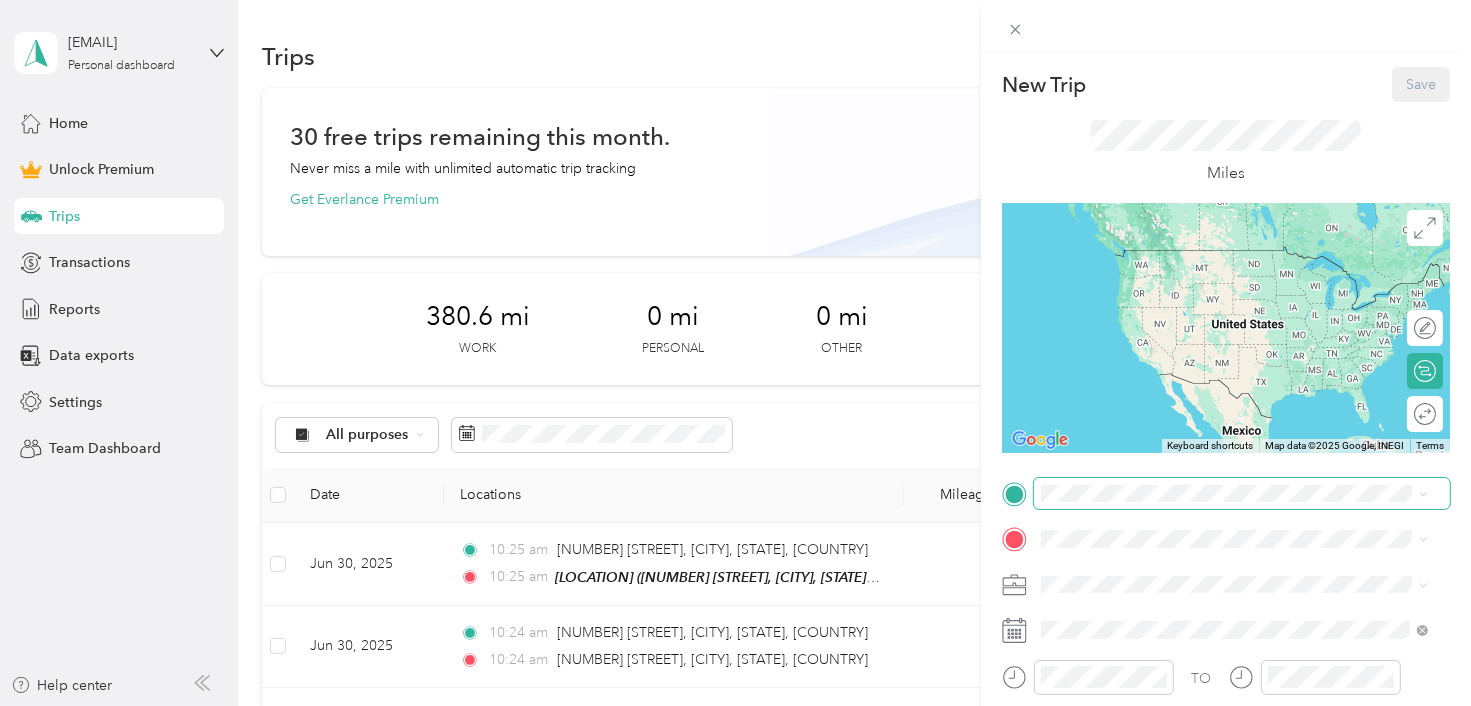 click at bounding box center (1242, 494) 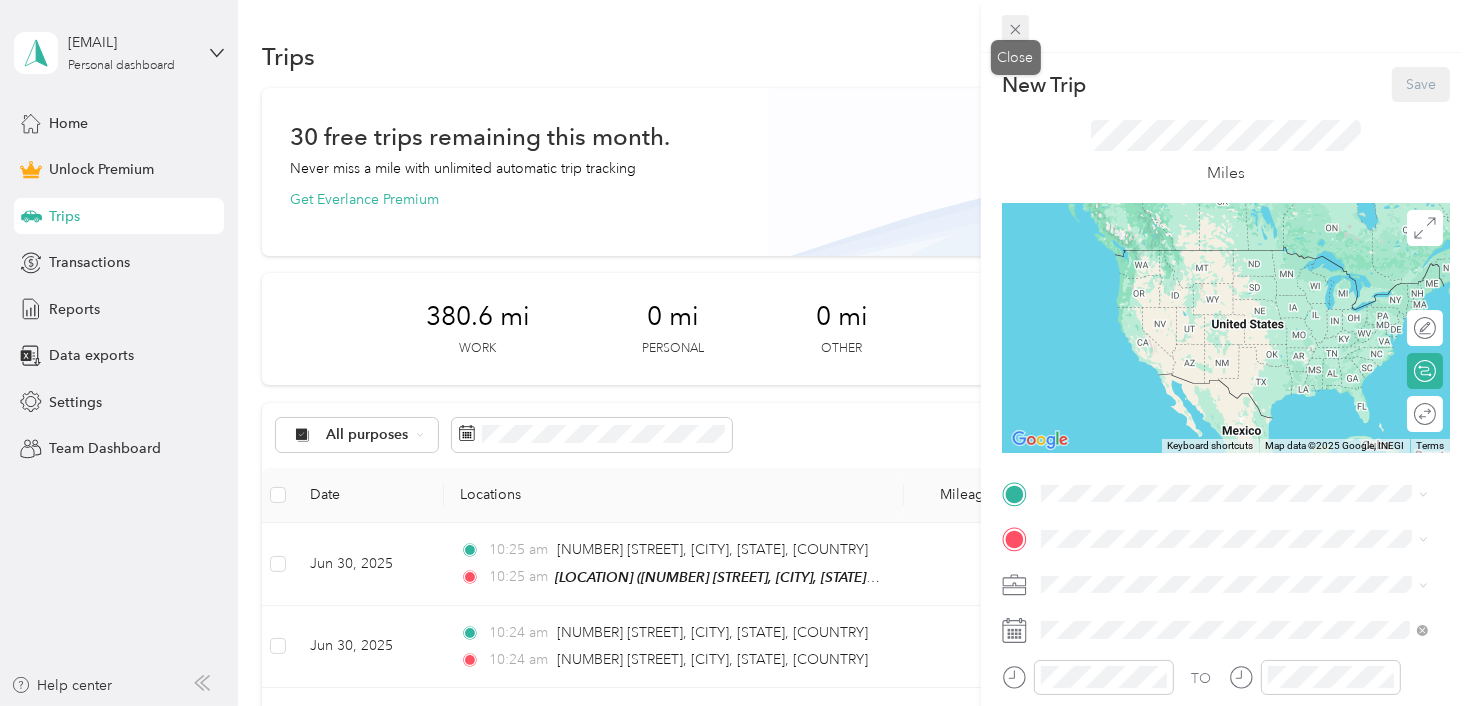 click 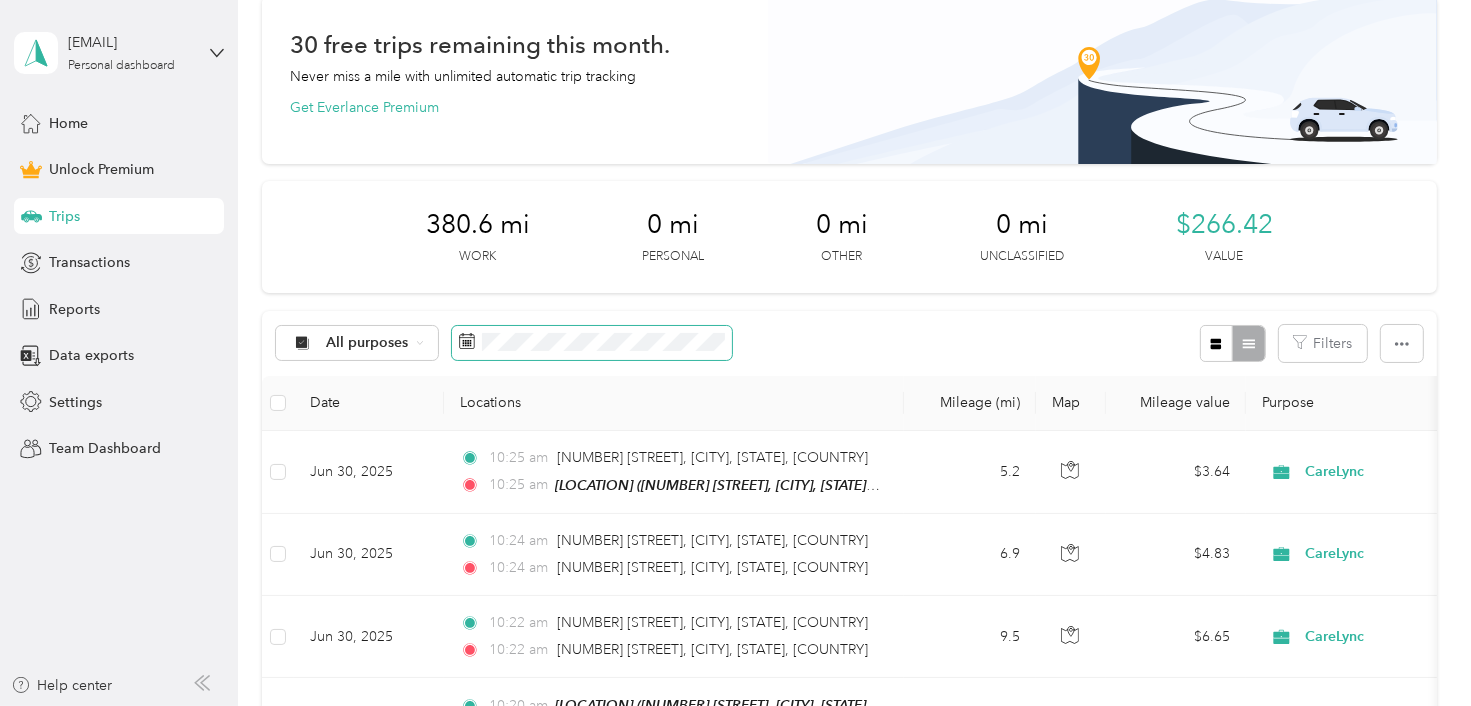 scroll, scrollTop: 94, scrollLeft: 0, axis: vertical 